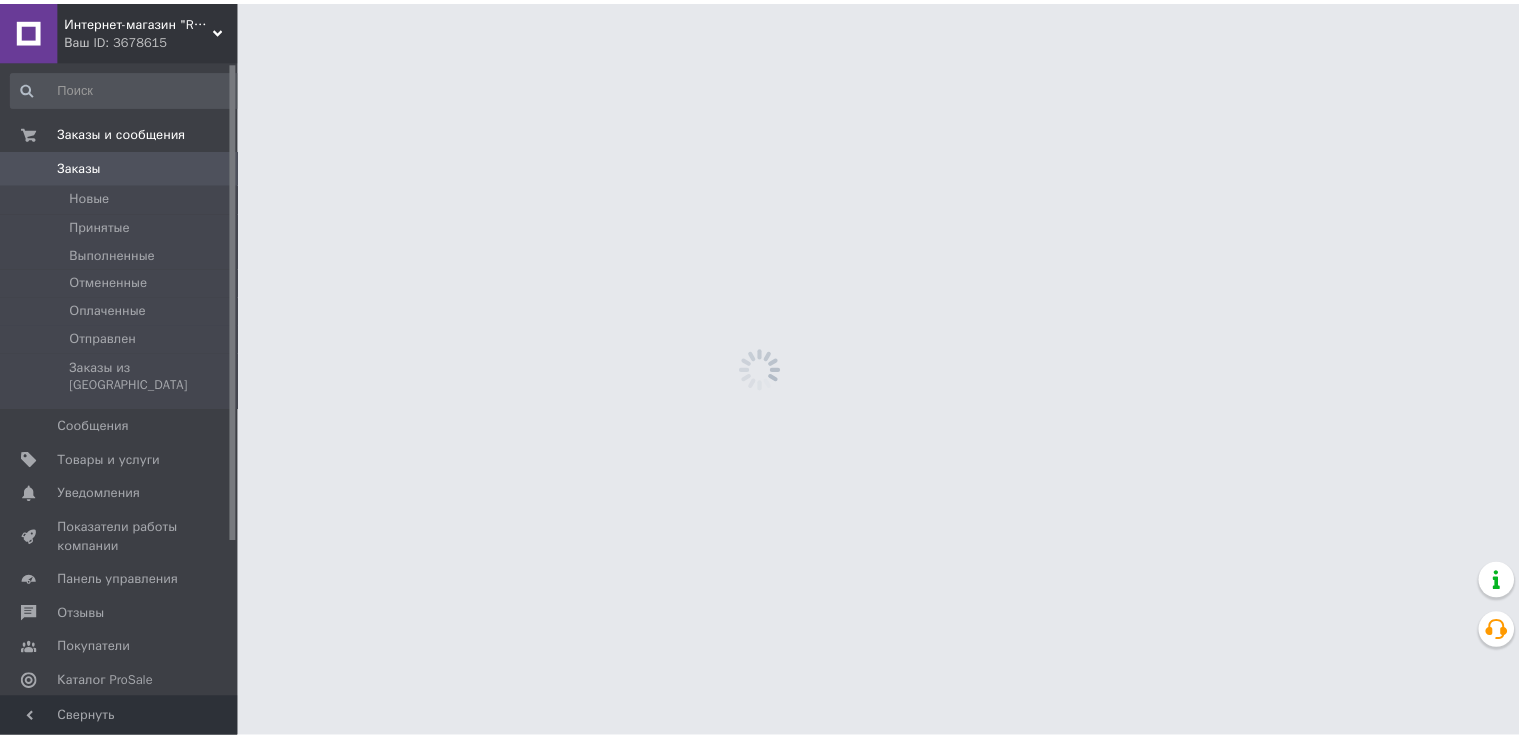 scroll, scrollTop: 0, scrollLeft: 0, axis: both 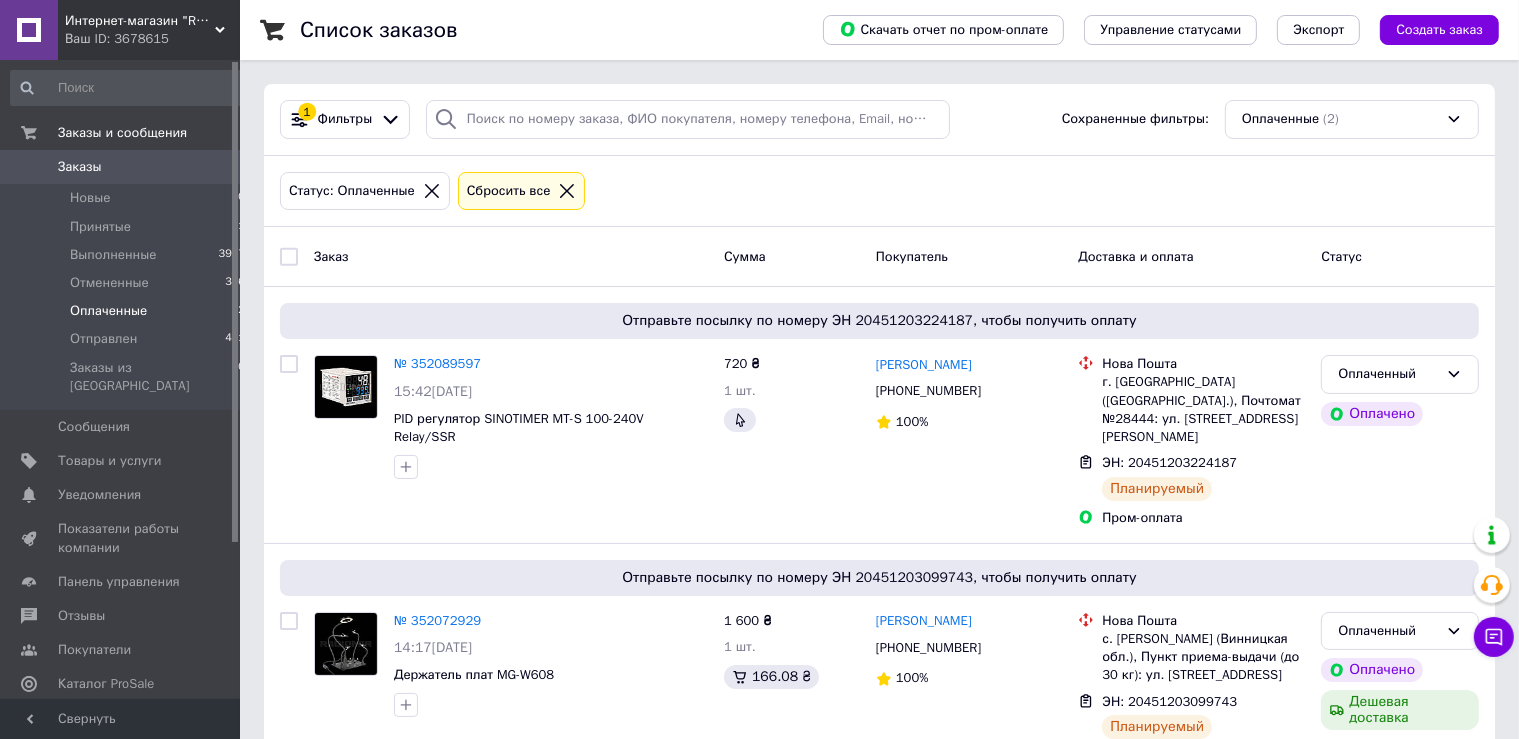 click on "Оплаченные" at bounding box center [108, 311] 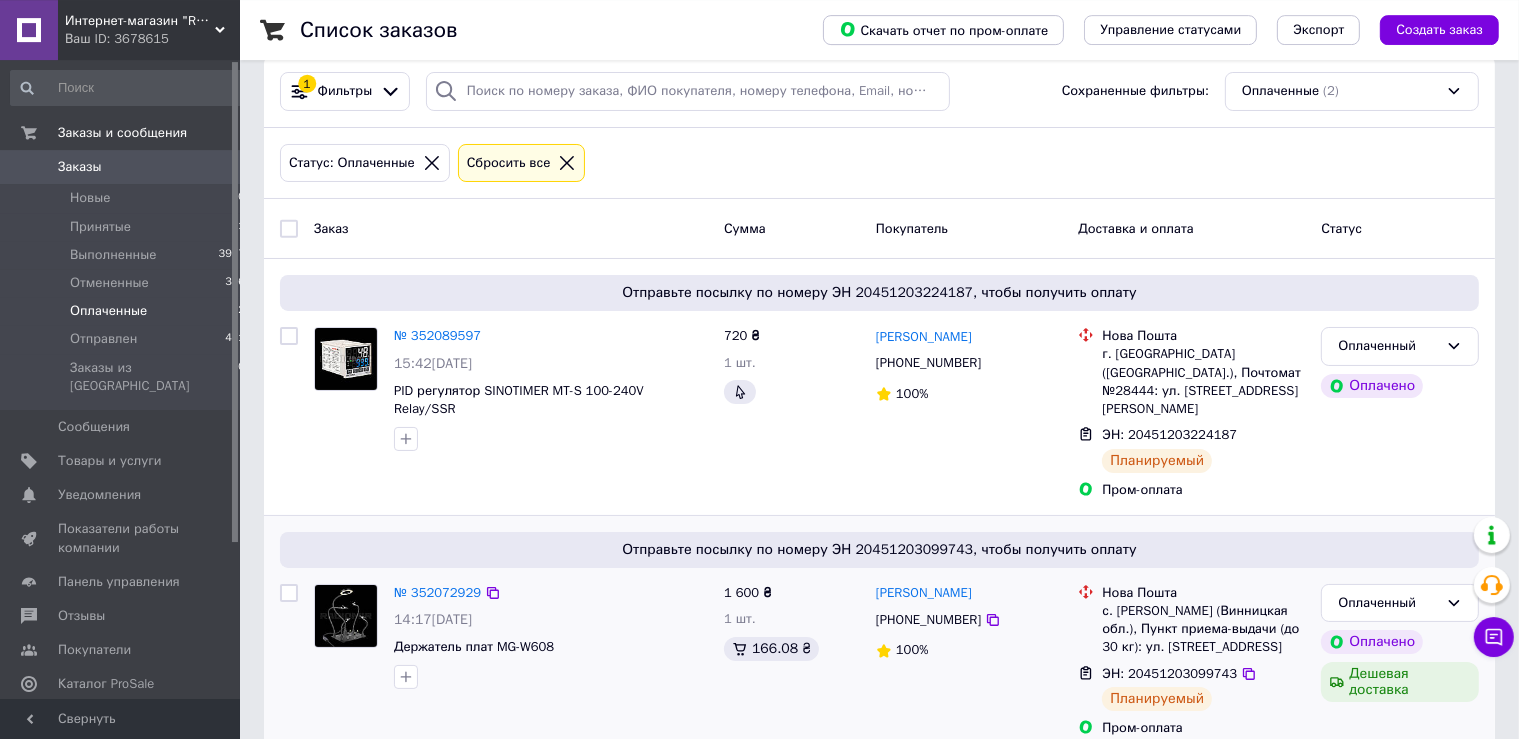 scroll, scrollTop: 46, scrollLeft: 0, axis: vertical 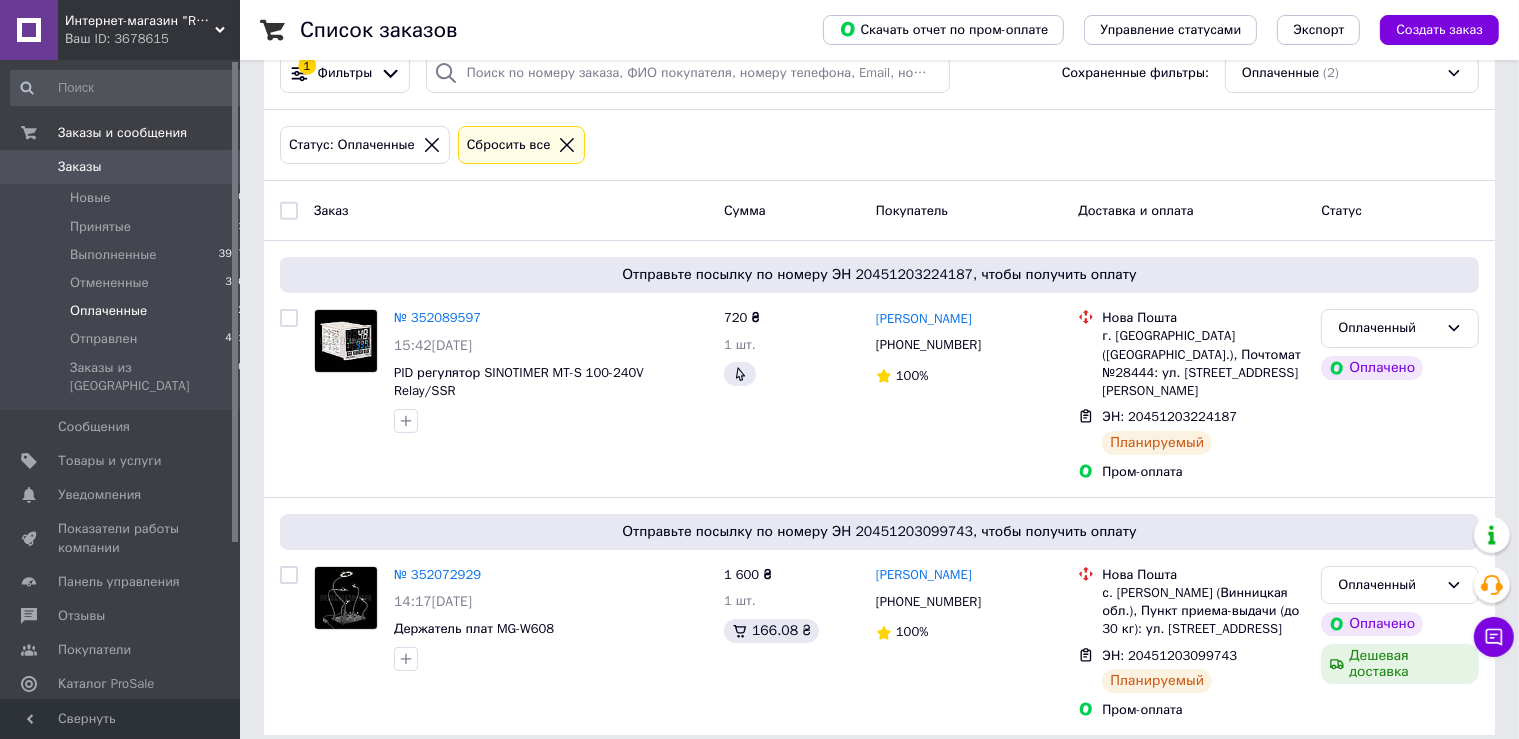 drag, startPoint x: 456, startPoint y: 552, endPoint x: 802, endPoint y: 484, distance: 352.61877 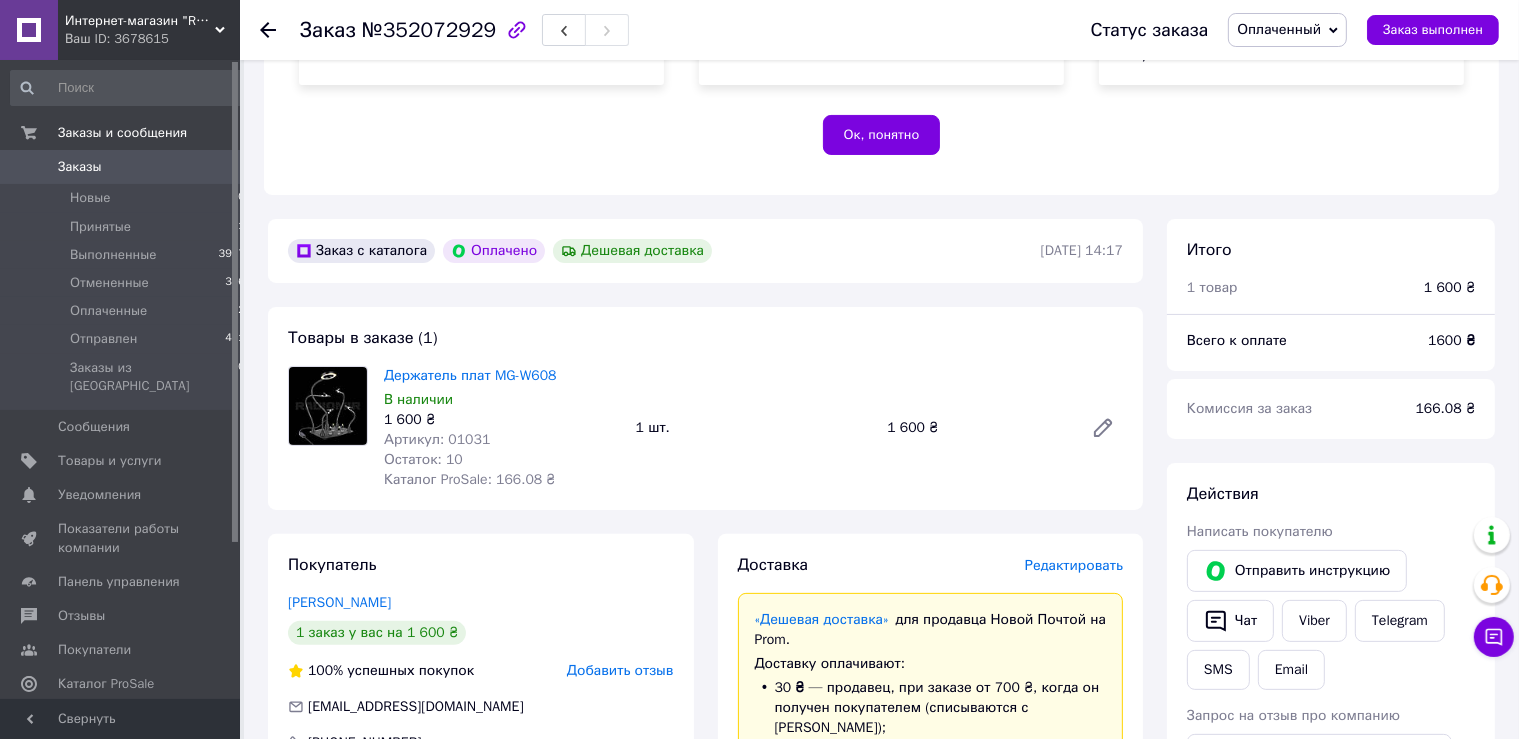 scroll, scrollTop: 739, scrollLeft: 0, axis: vertical 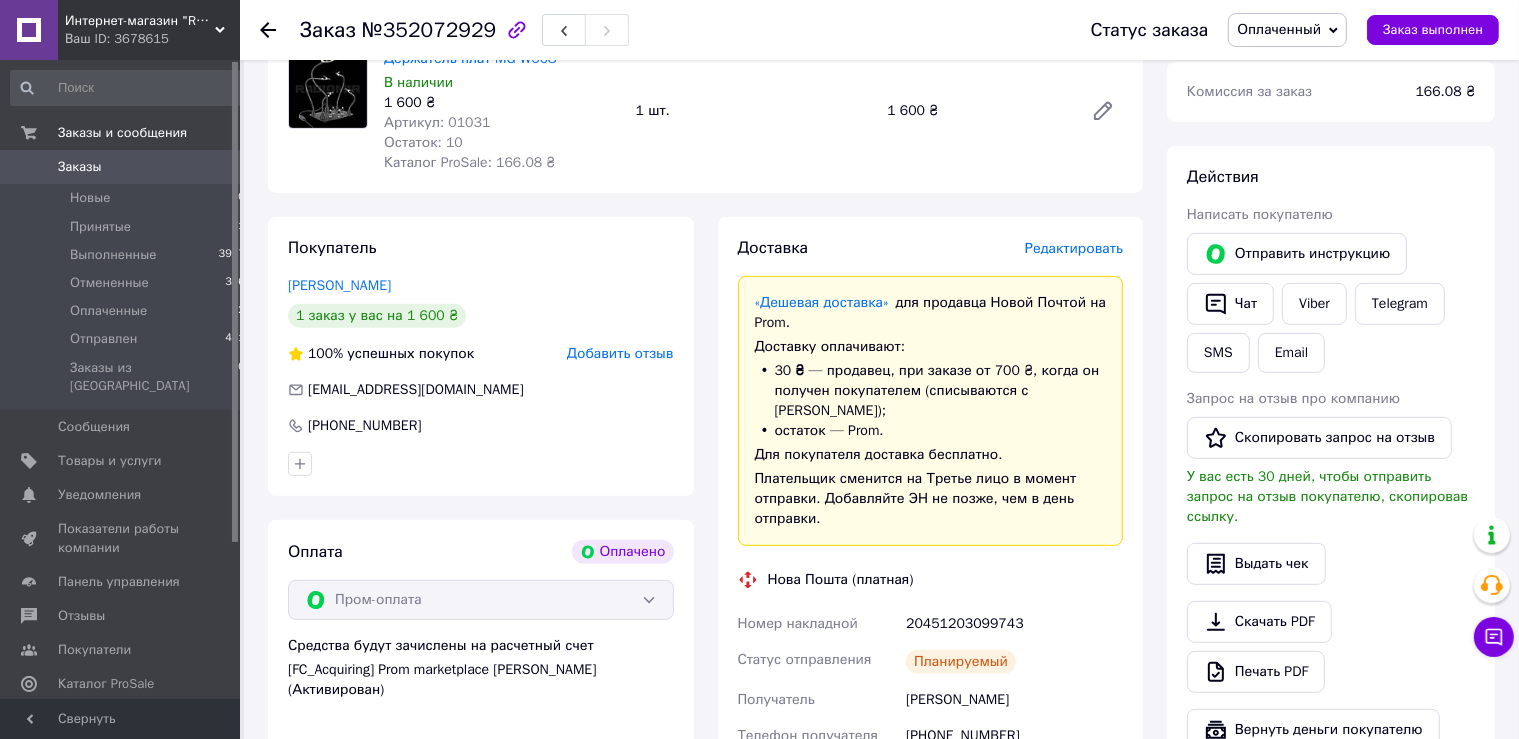 click on "20451203099743" at bounding box center [1014, 624] 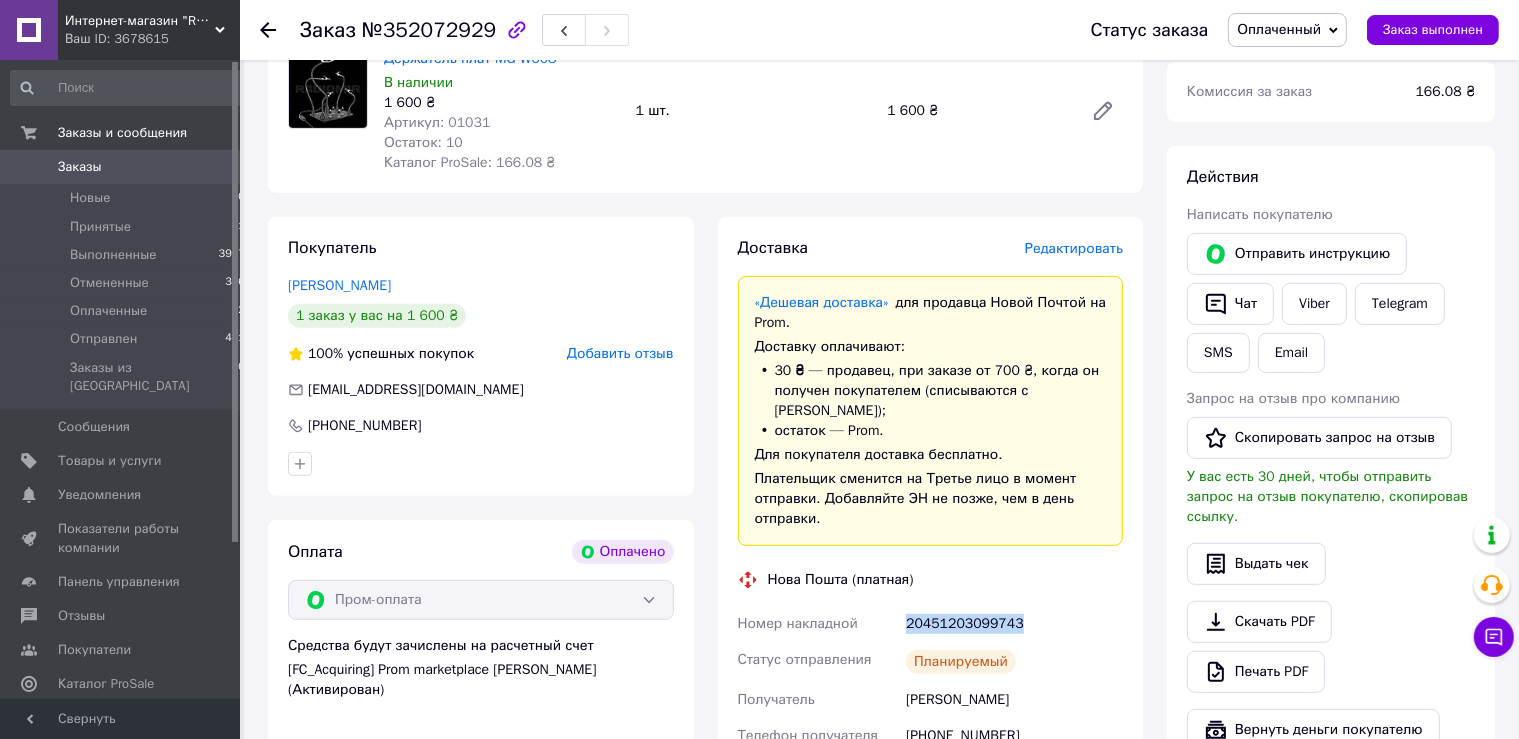 click on "20451203099743" at bounding box center (1014, 624) 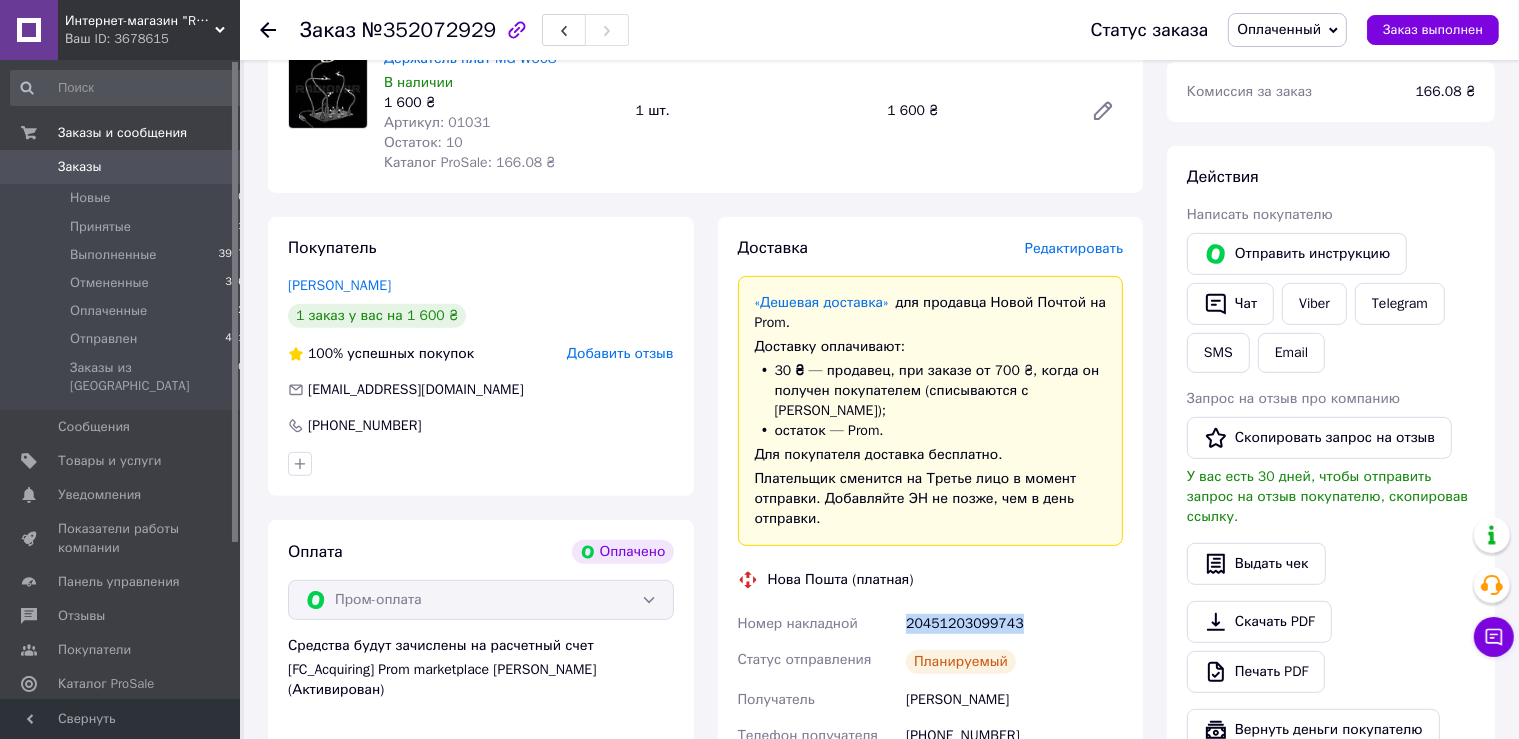 copy on "20451203099743" 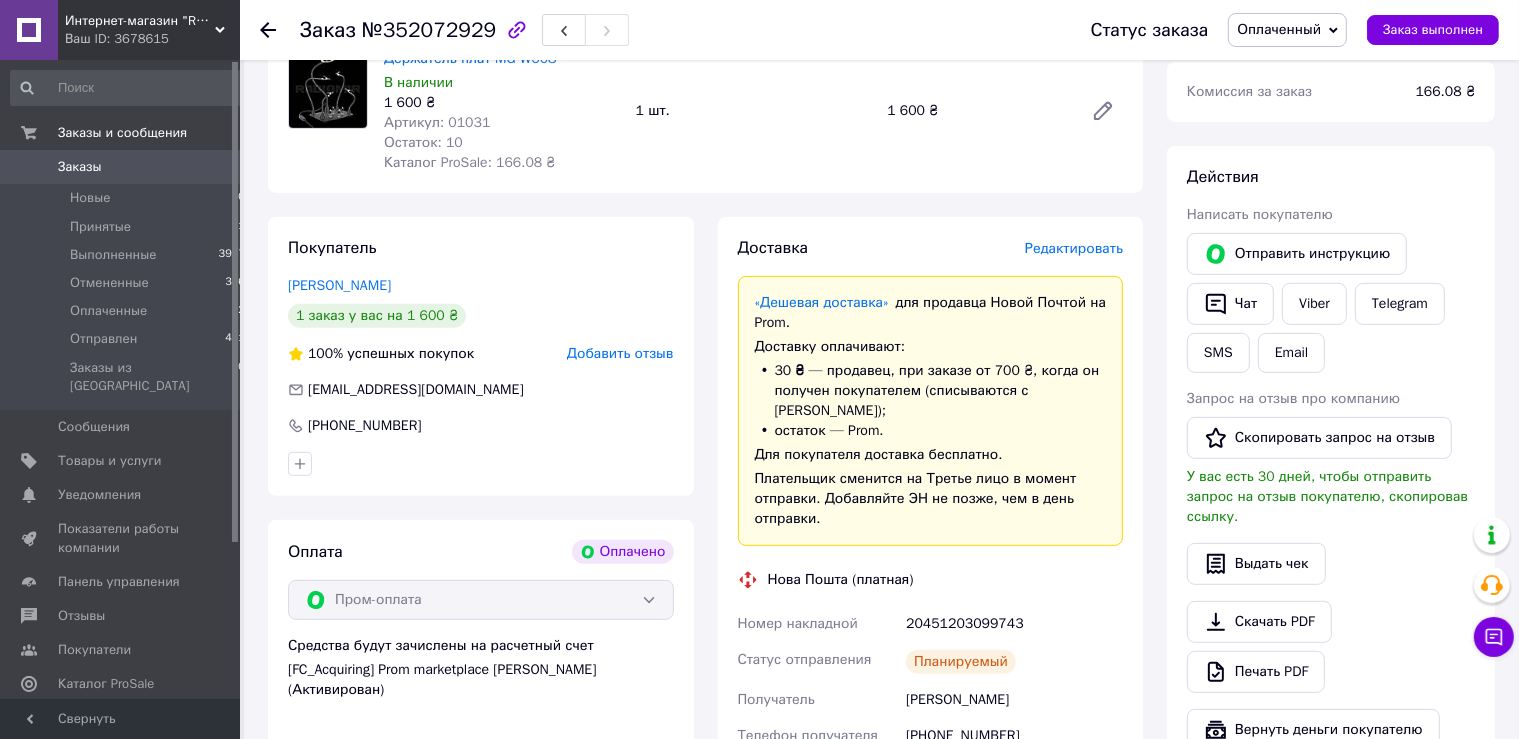 click on "Доставка Редактировать «Дешевая доставка»   для продавца [GEOGRAPHIC_DATA] на Prom. Доставку оплачивают: 30 ₴   — продавец , при заказе от 700 ₴, когда он
получен покупателем (списываются с [PERSON_NAME]); остаток — Prom. Для покупателя доставка бесплатно. Плательщик сменится на Третье лицо в момент отправки.
Добавляйте ЭН не позже, чем в день отправки. Нова Пошта (платная) Номер накладной 20451203099743 Статус отправления Планируемый Получатель [PERSON_NAME] Телефон получателя [PHONE_NUMBER] Адрес с. [PERSON_NAME] (Винницкая обл.), Пункт приема-выдачи (до 30 кг): ул. [STREET_ADDRESS]" at bounding box center [931, 643] 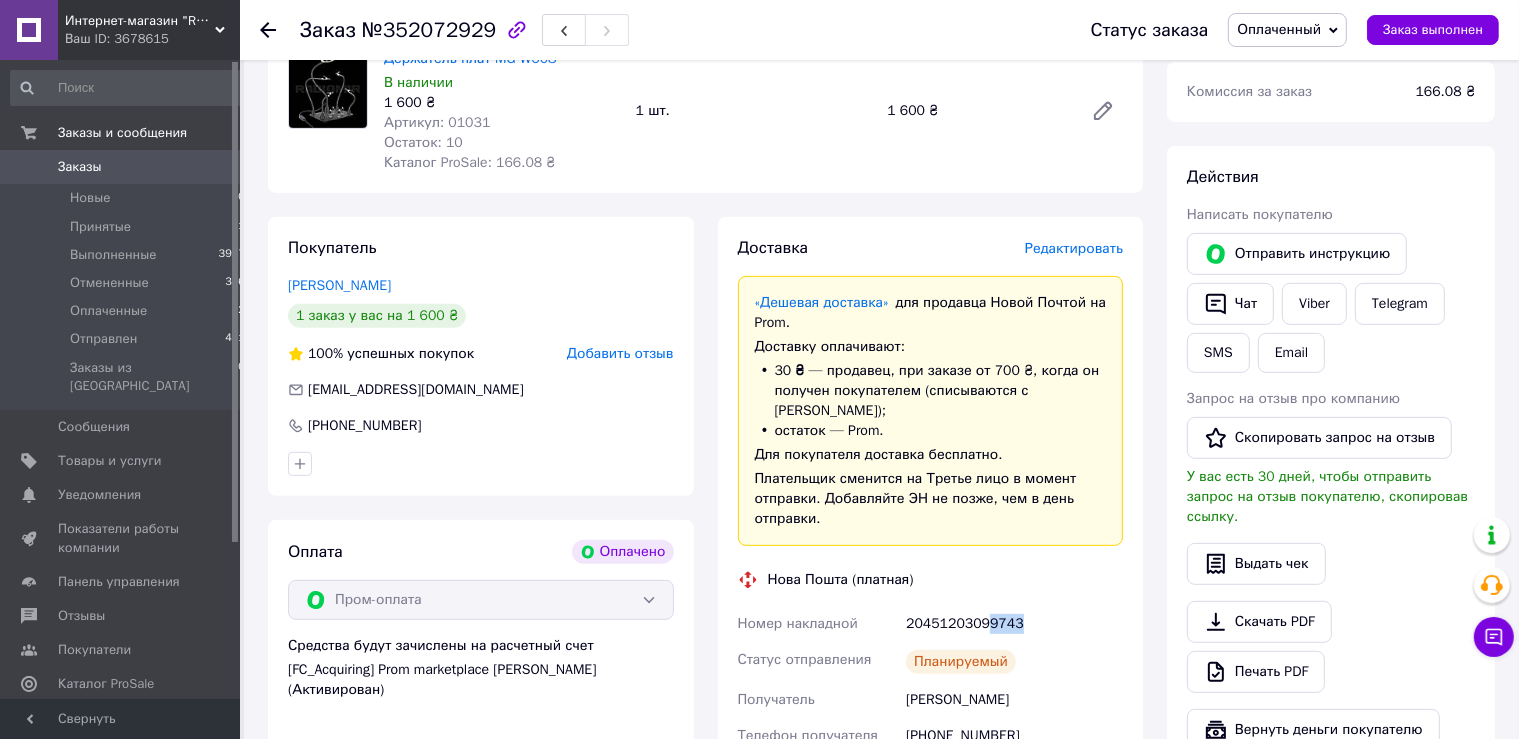 drag, startPoint x: 1043, startPoint y: 610, endPoint x: 987, endPoint y: 606, distance: 56.142673 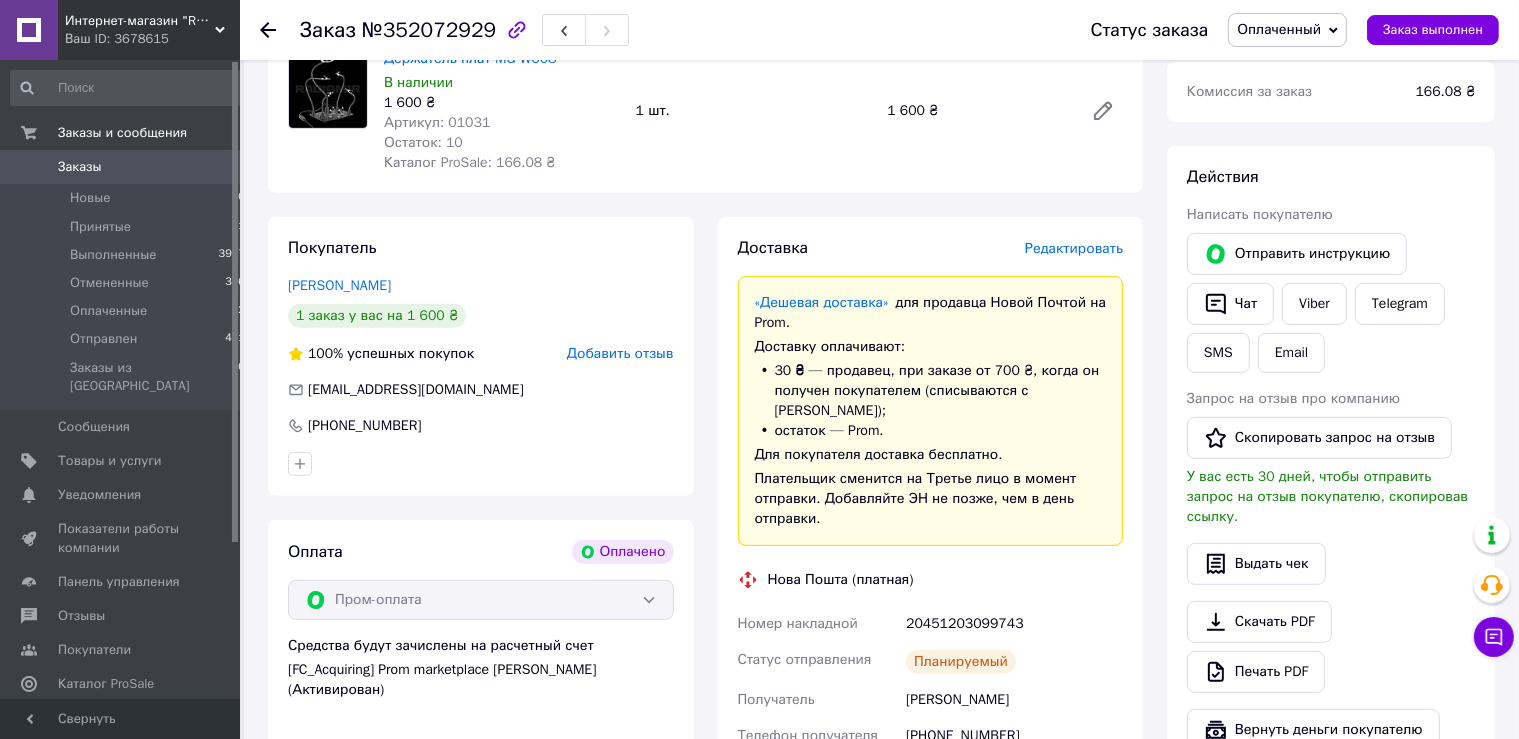 click 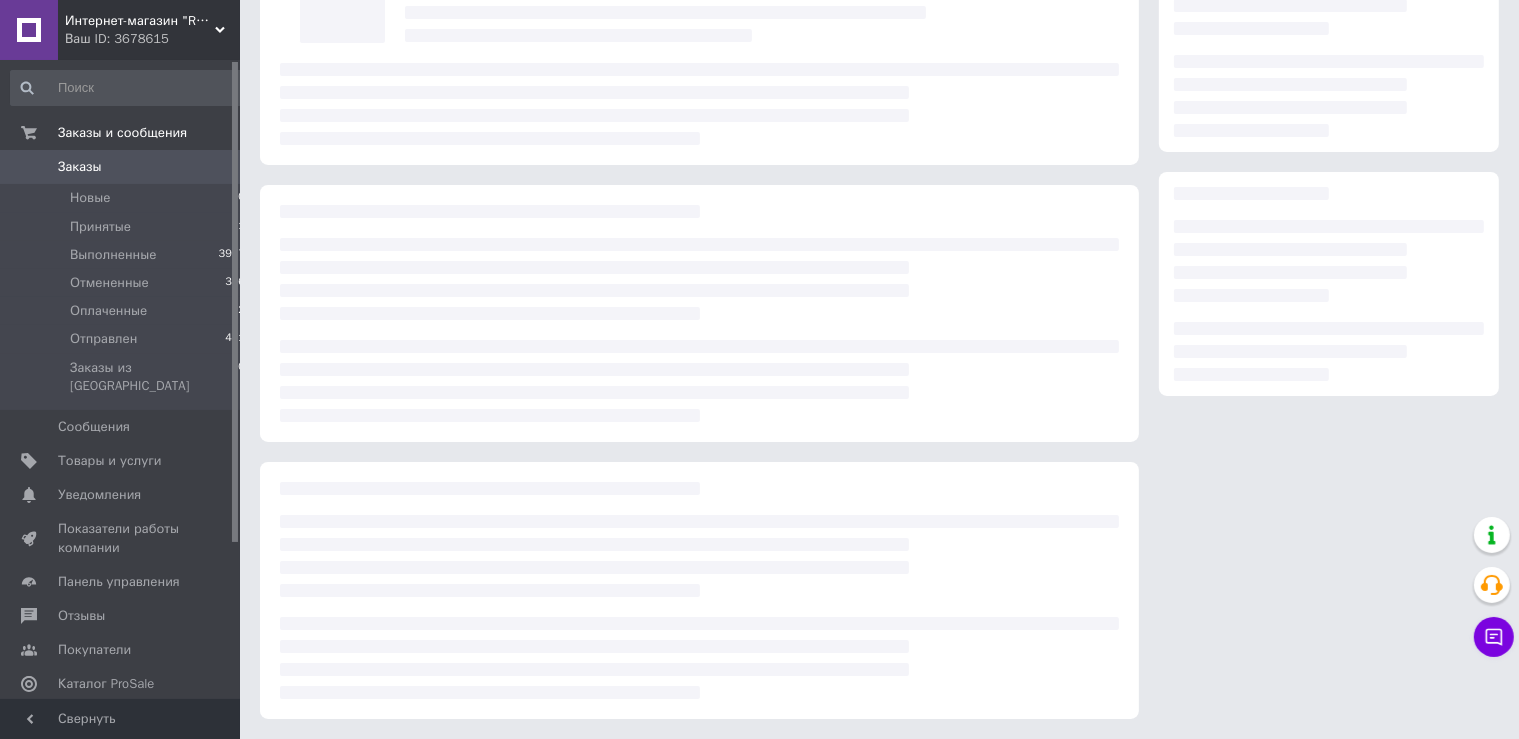 scroll, scrollTop: 0, scrollLeft: 0, axis: both 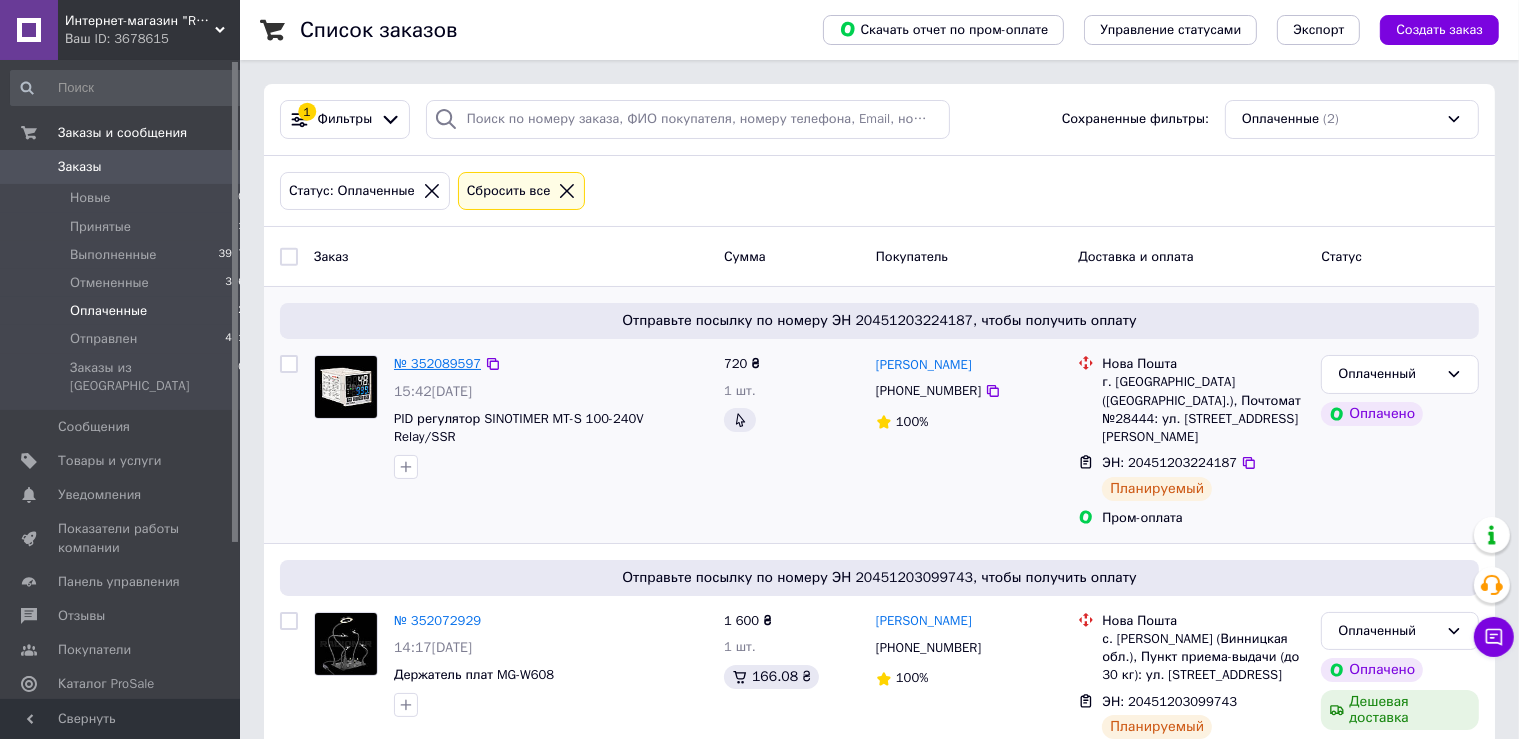click on "№ 352089597" at bounding box center (437, 363) 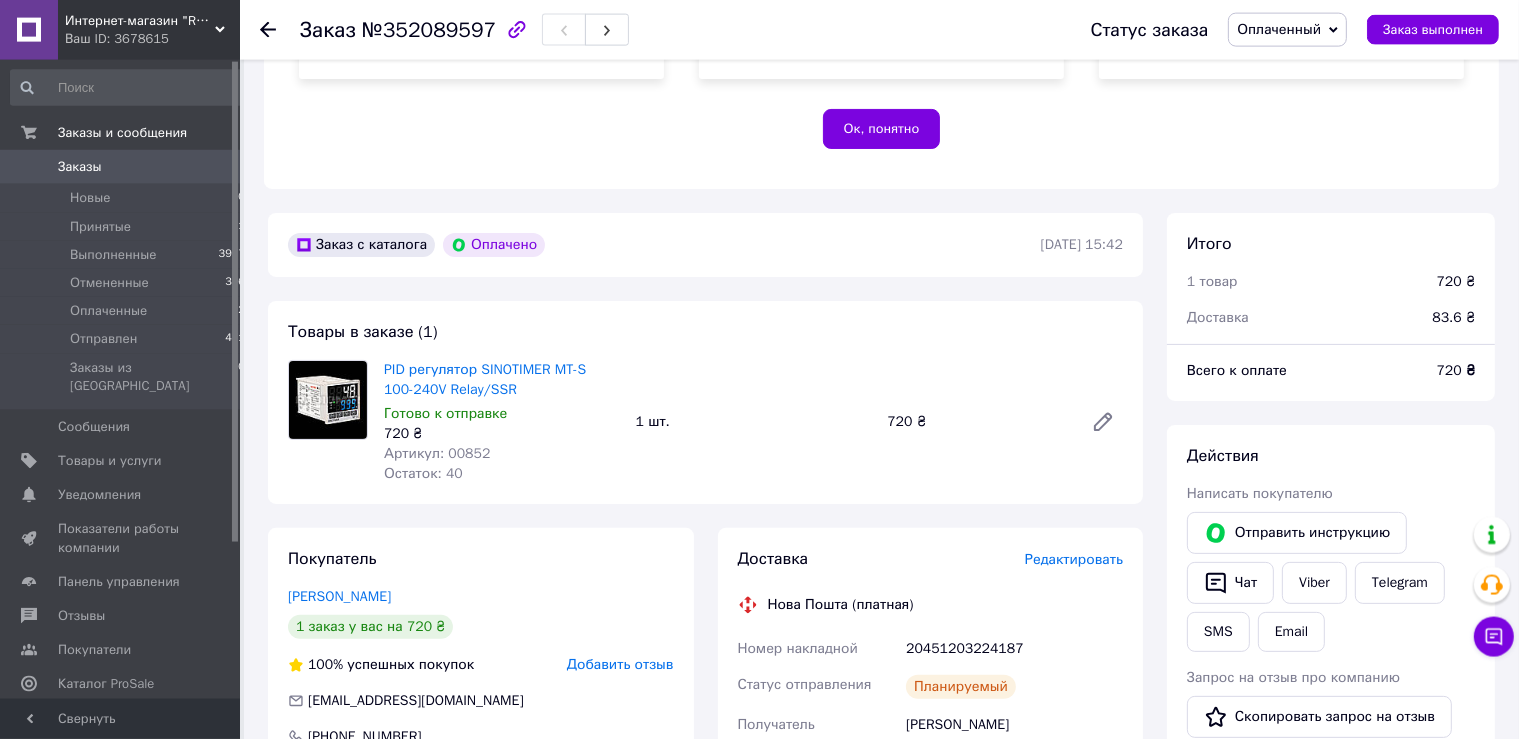 scroll, scrollTop: 528, scrollLeft: 0, axis: vertical 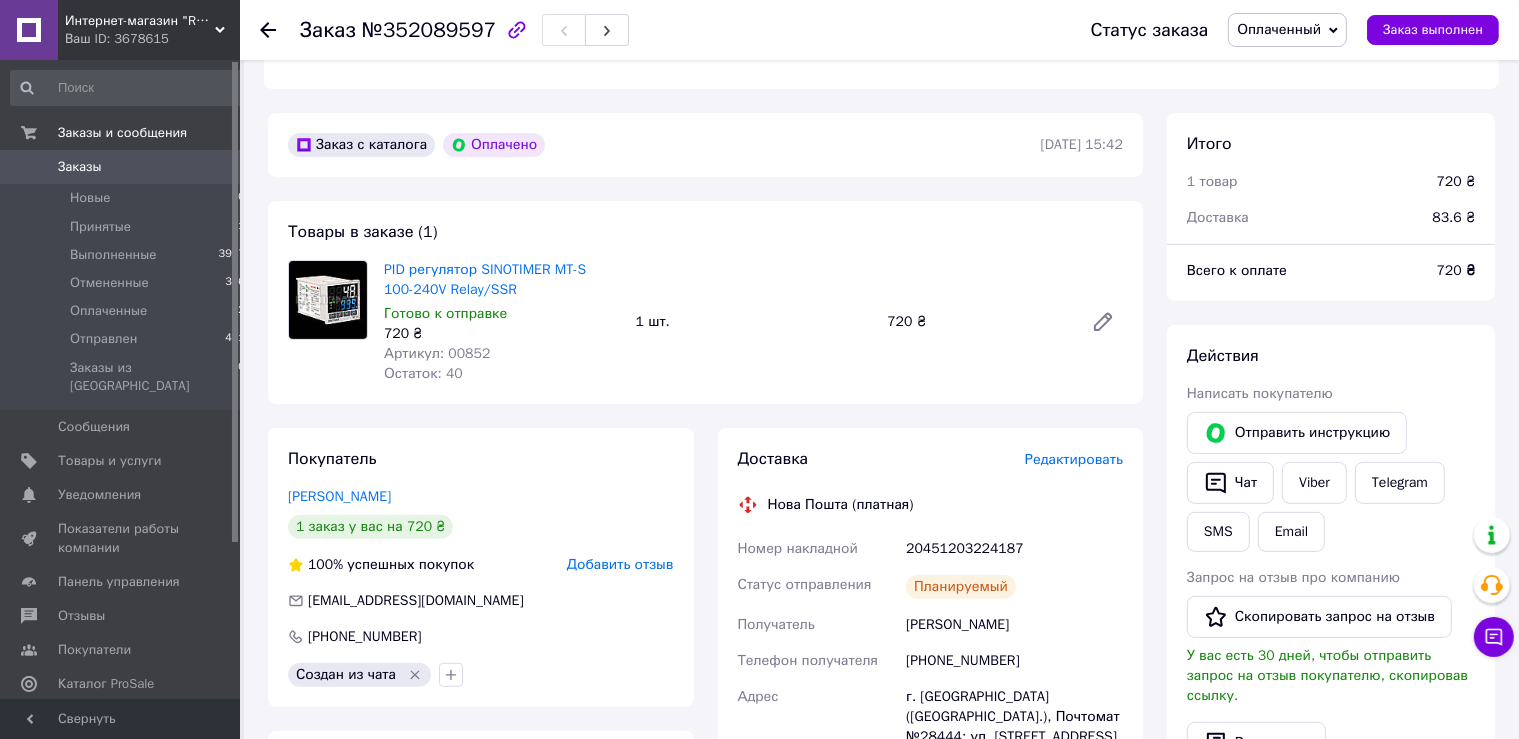 click on "20451203224187" at bounding box center (1014, 549) 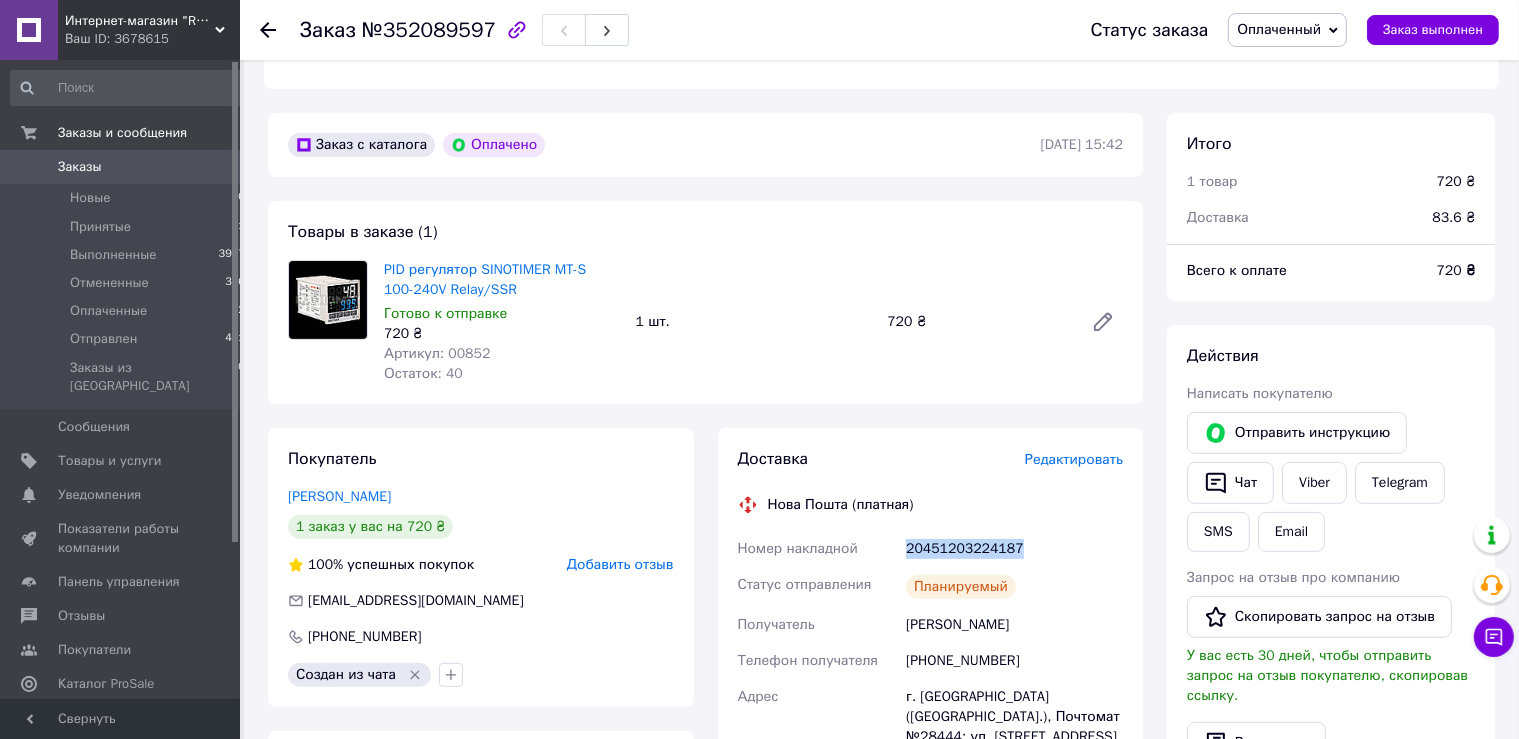click on "20451203224187" at bounding box center (1014, 549) 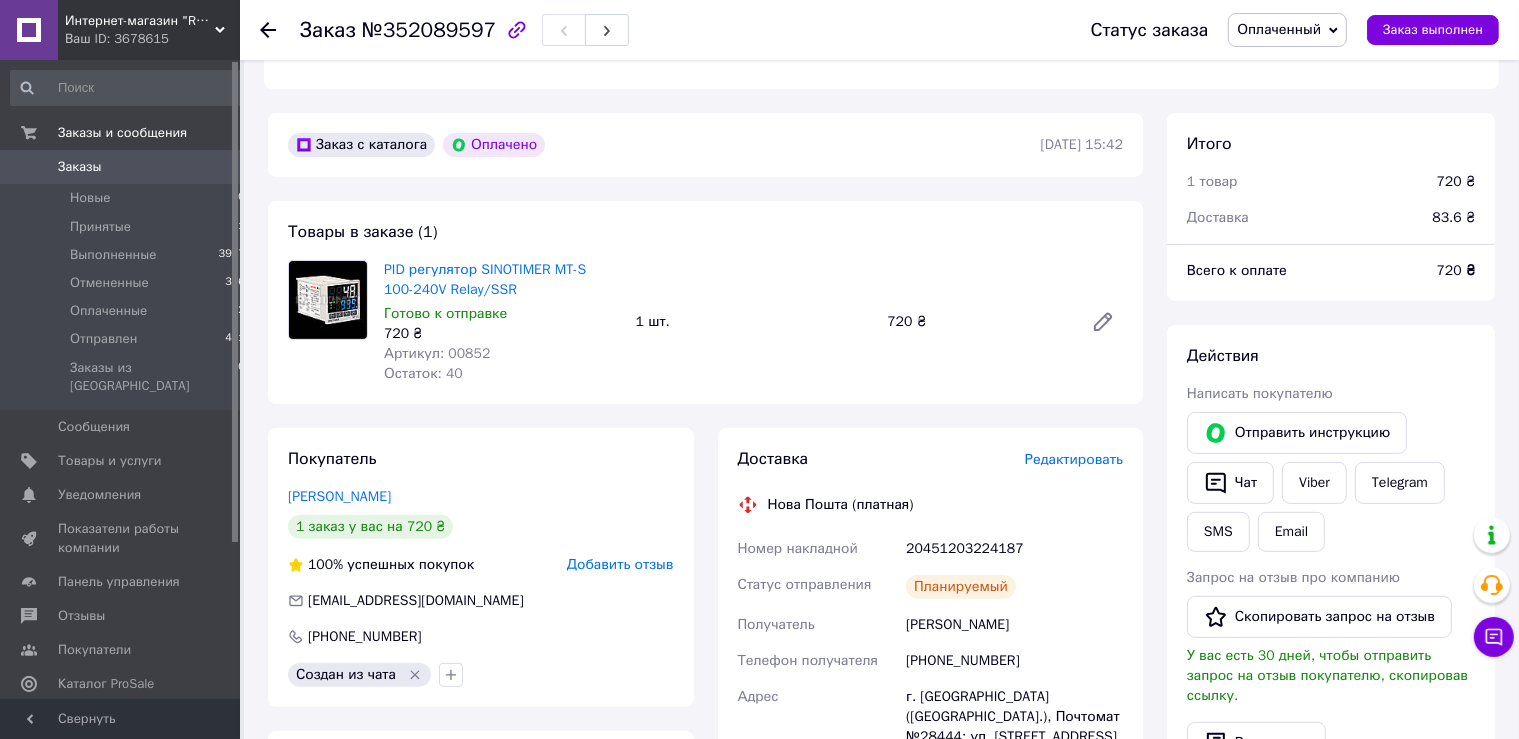 click on "20451203224187" at bounding box center [1014, 549] 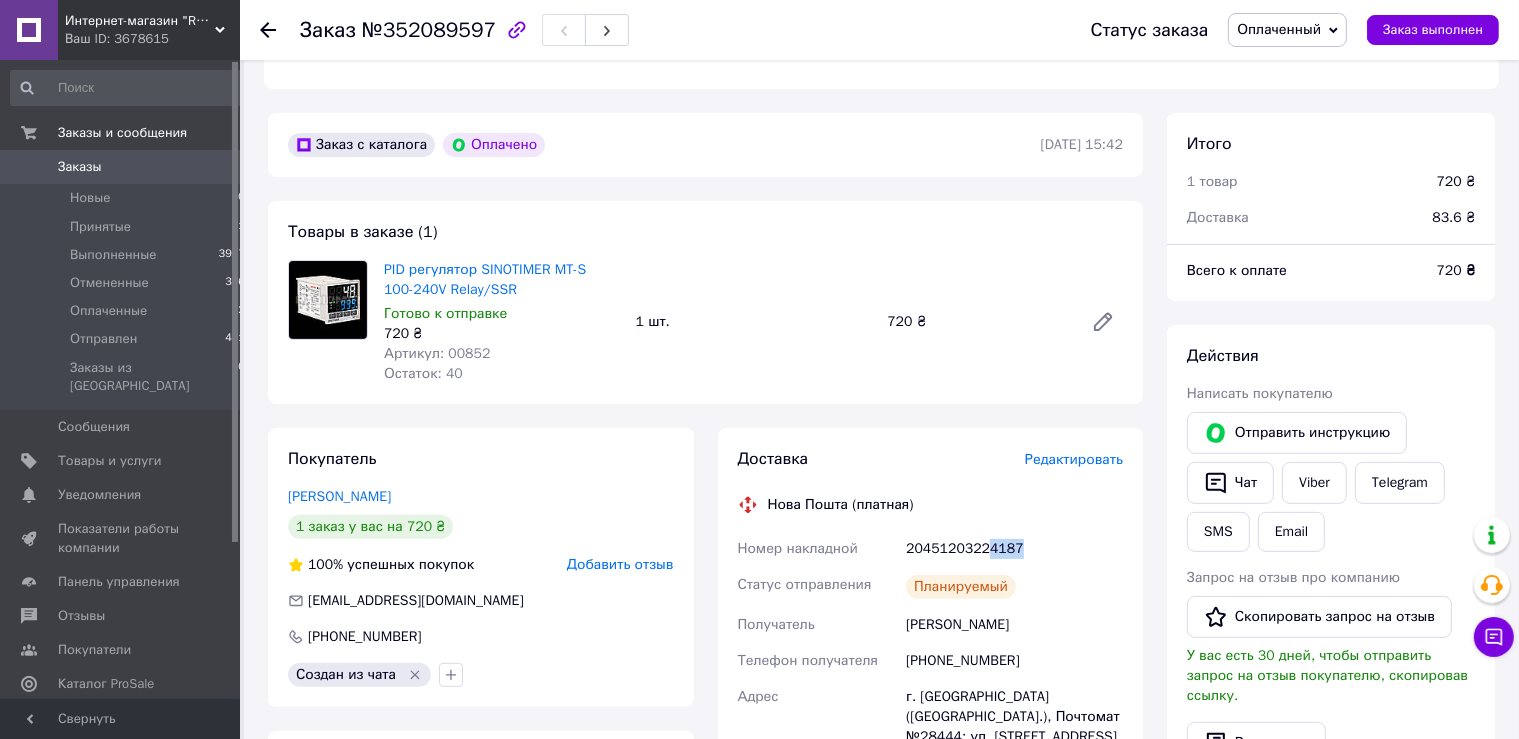 drag, startPoint x: 1010, startPoint y: 554, endPoint x: 982, endPoint y: 546, distance: 29.12044 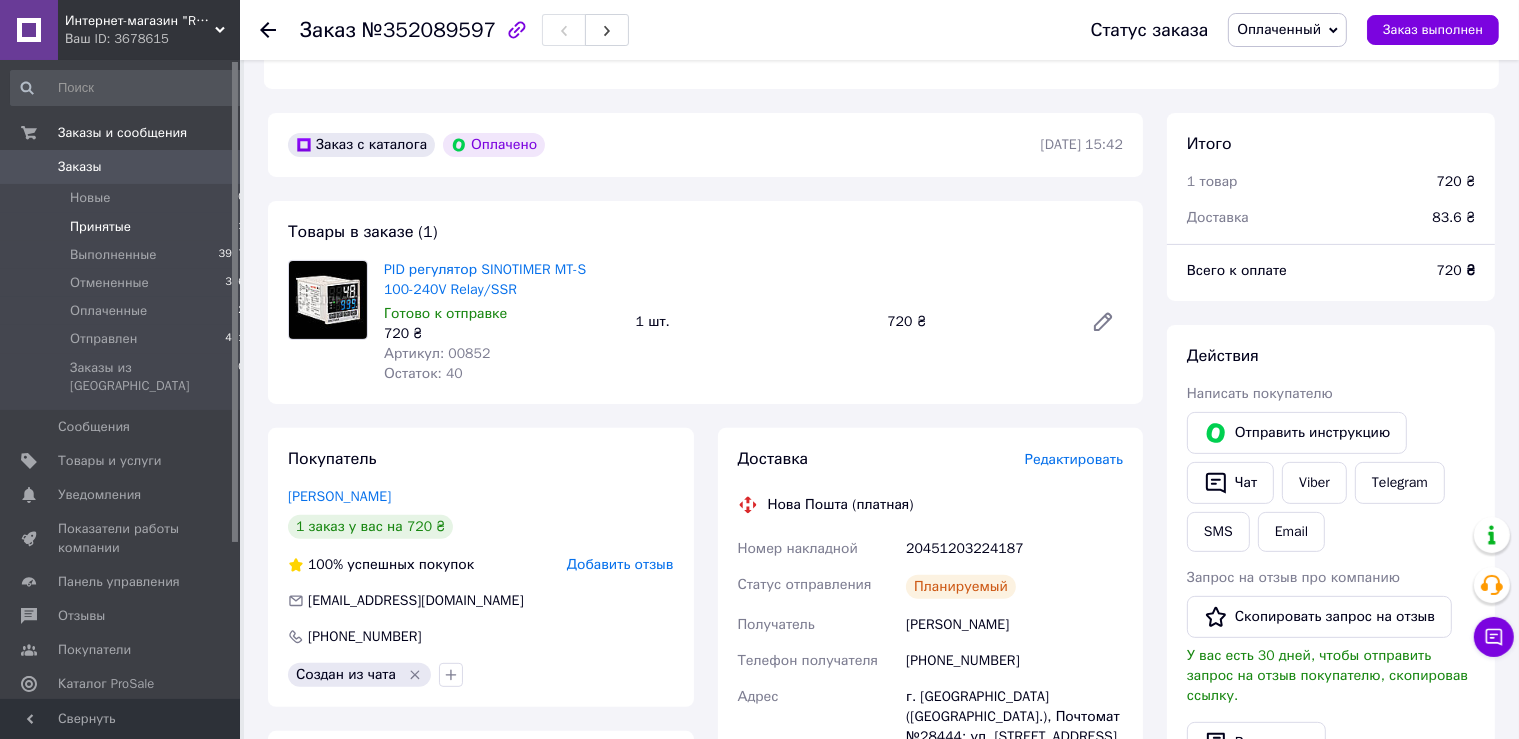 click on "Принятые" at bounding box center [100, 227] 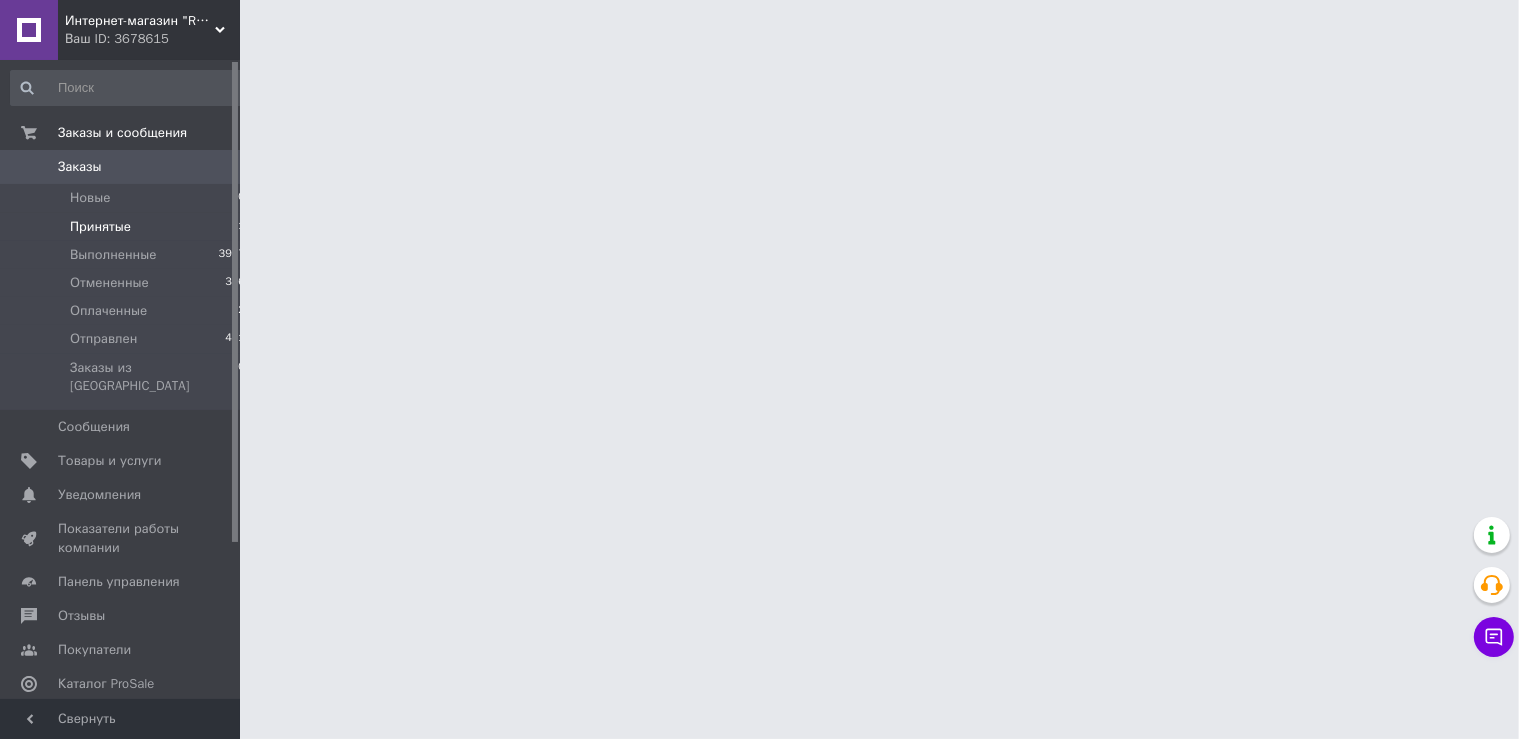 scroll, scrollTop: 0, scrollLeft: 0, axis: both 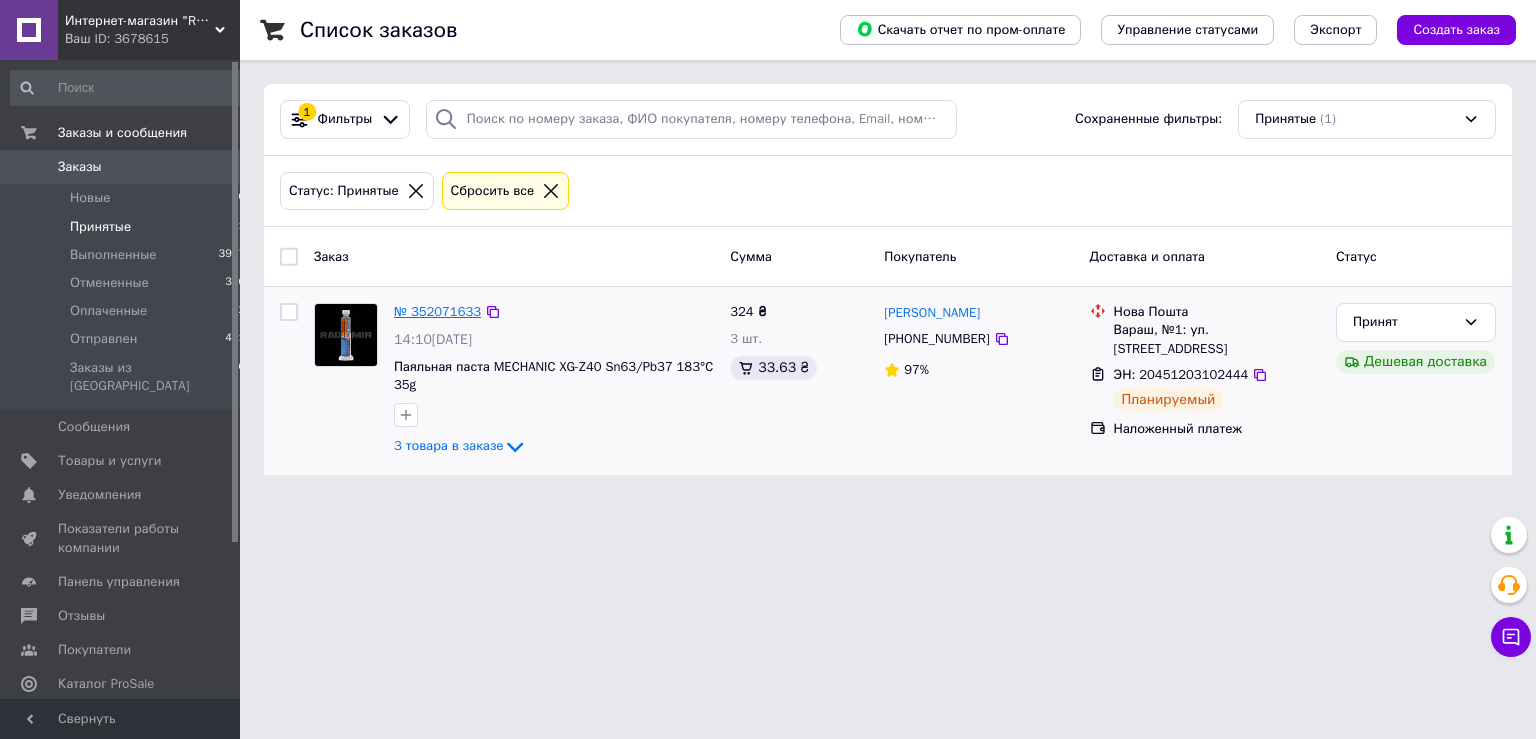click on "№ 352071633" at bounding box center (437, 311) 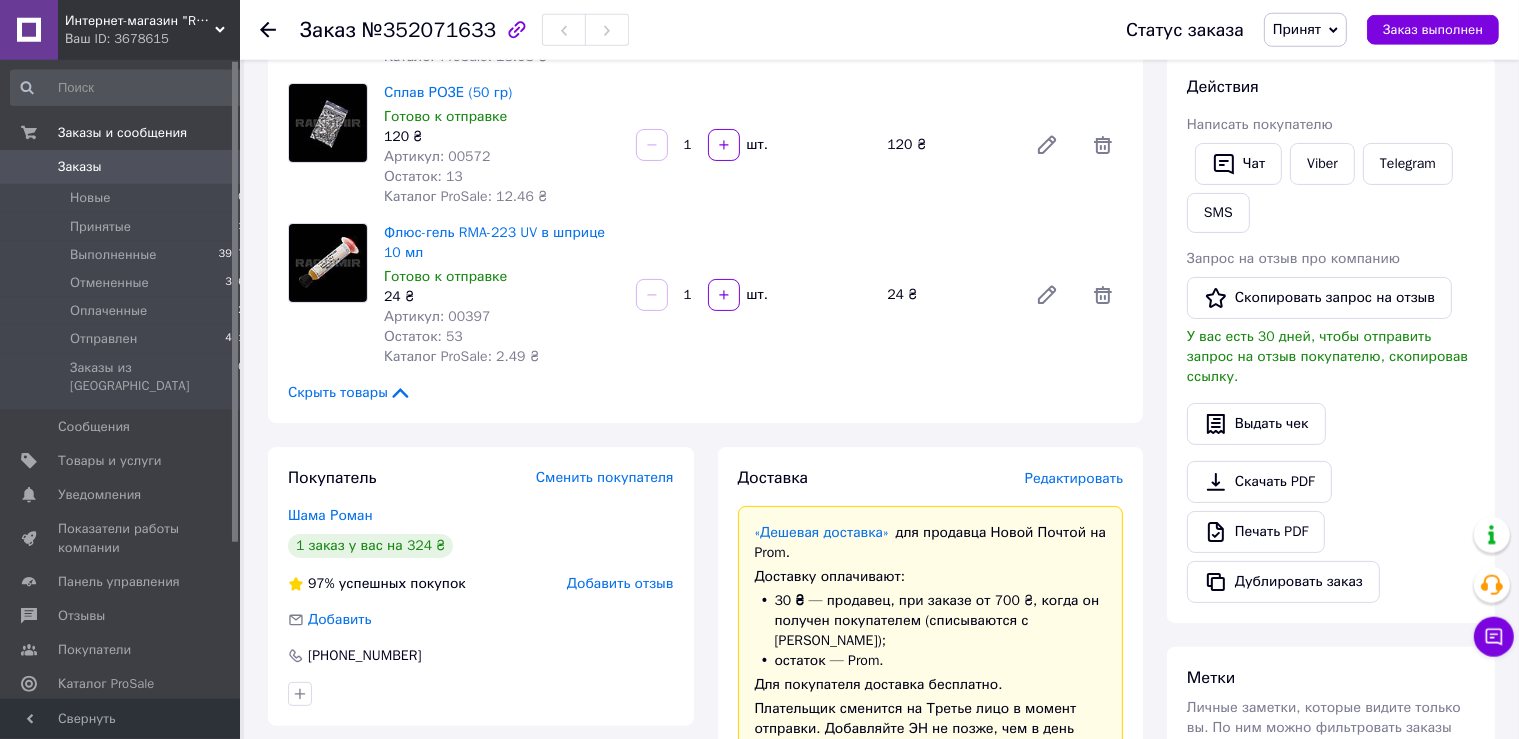 scroll, scrollTop: 528, scrollLeft: 0, axis: vertical 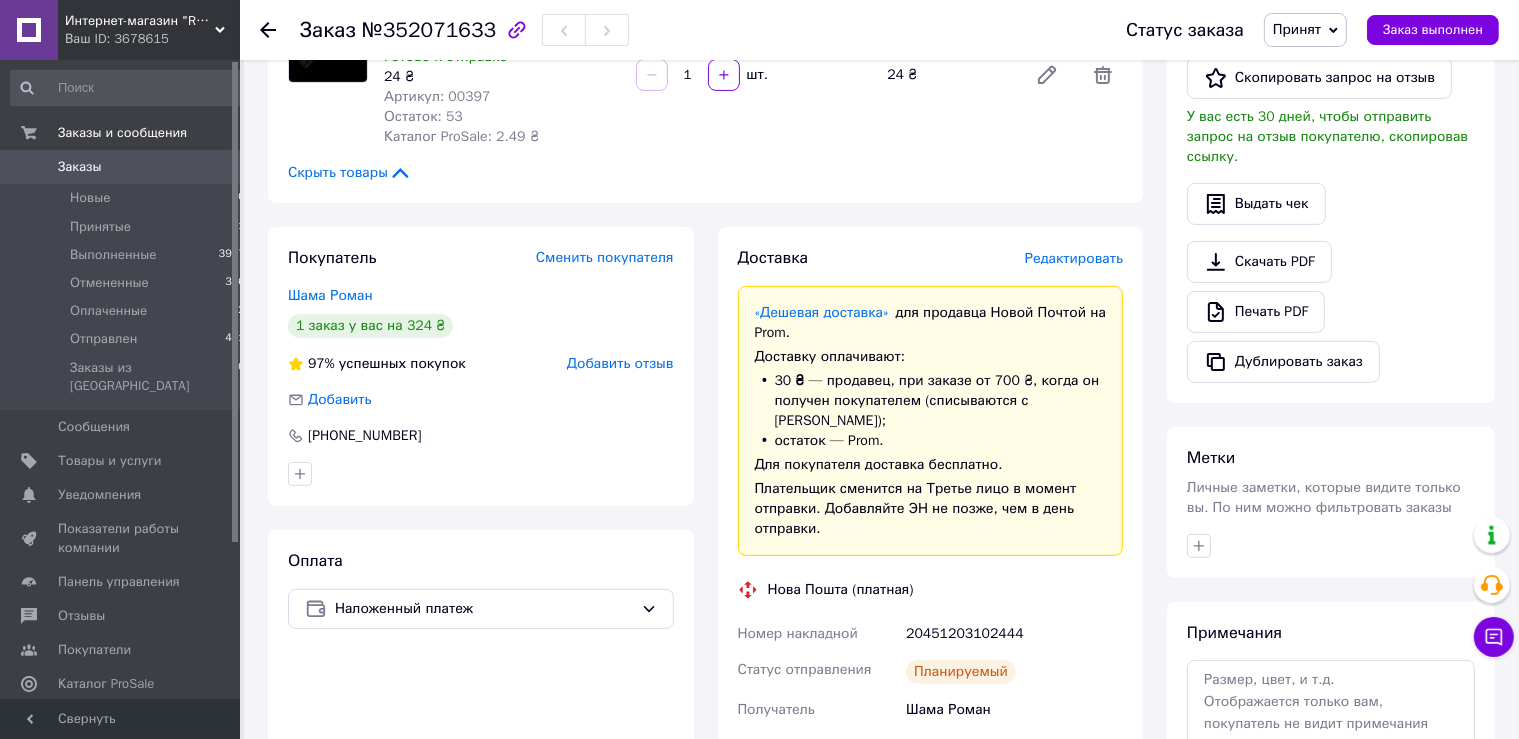 click on "20451203102444" at bounding box center [1014, 634] 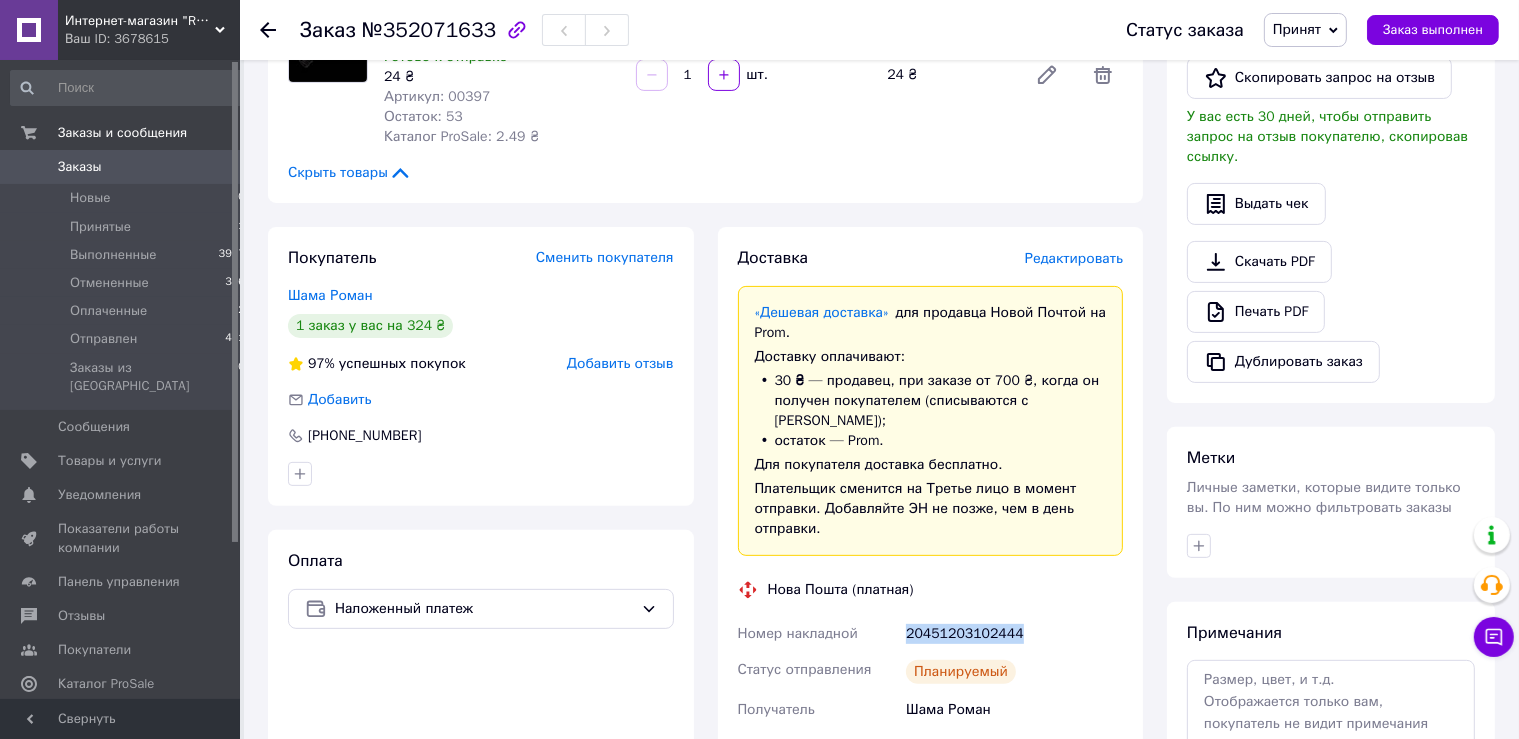 click on "20451203102444" at bounding box center [1014, 634] 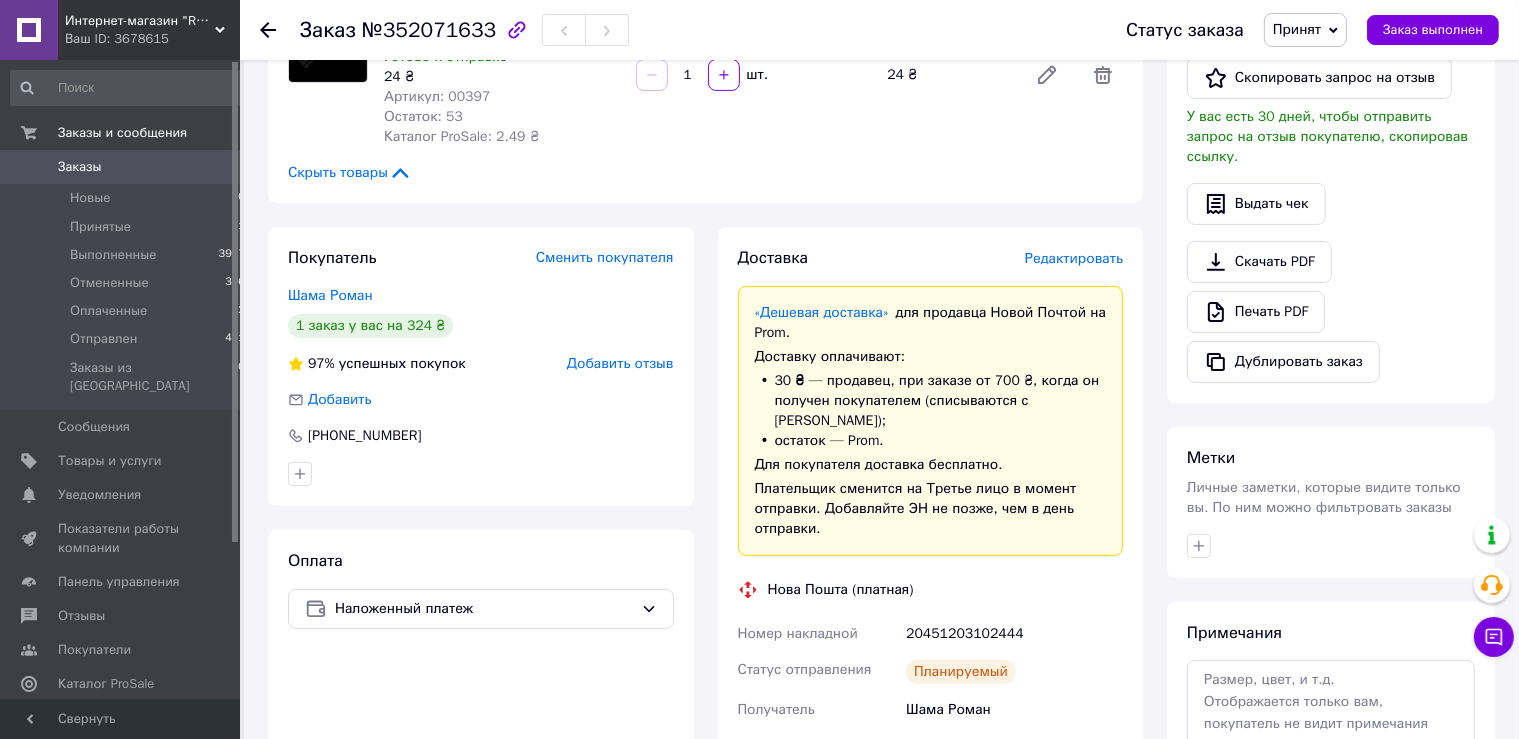 drag, startPoint x: 1055, startPoint y: 609, endPoint x: 1047, endPoint y: 618, distance: 12.0415945 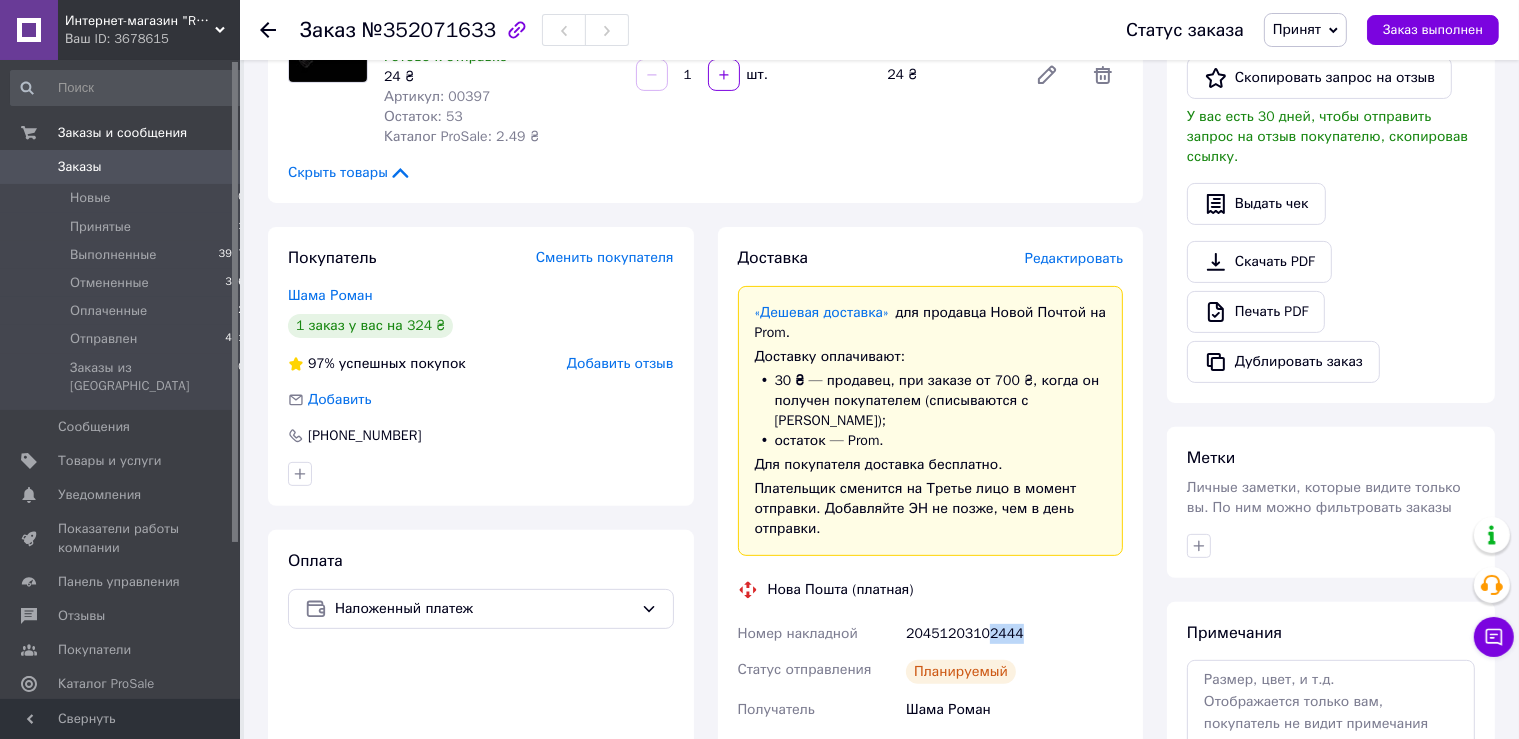 drag, startPoint x: 1036, startPoint y: 620, endPoint x: 982, endPoint y: 622, distance: 54.037025 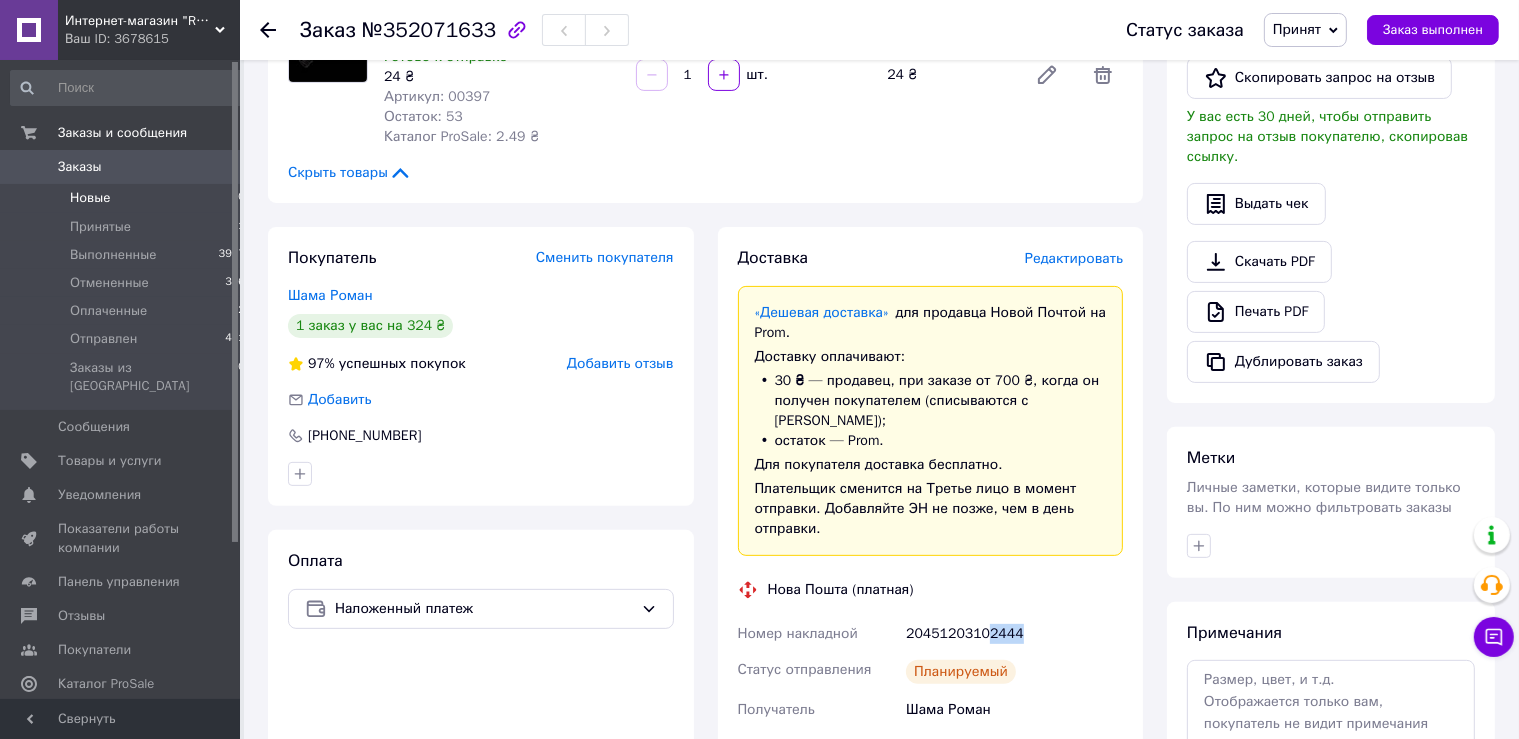click on "Новые" at bounding box center [90, 198] 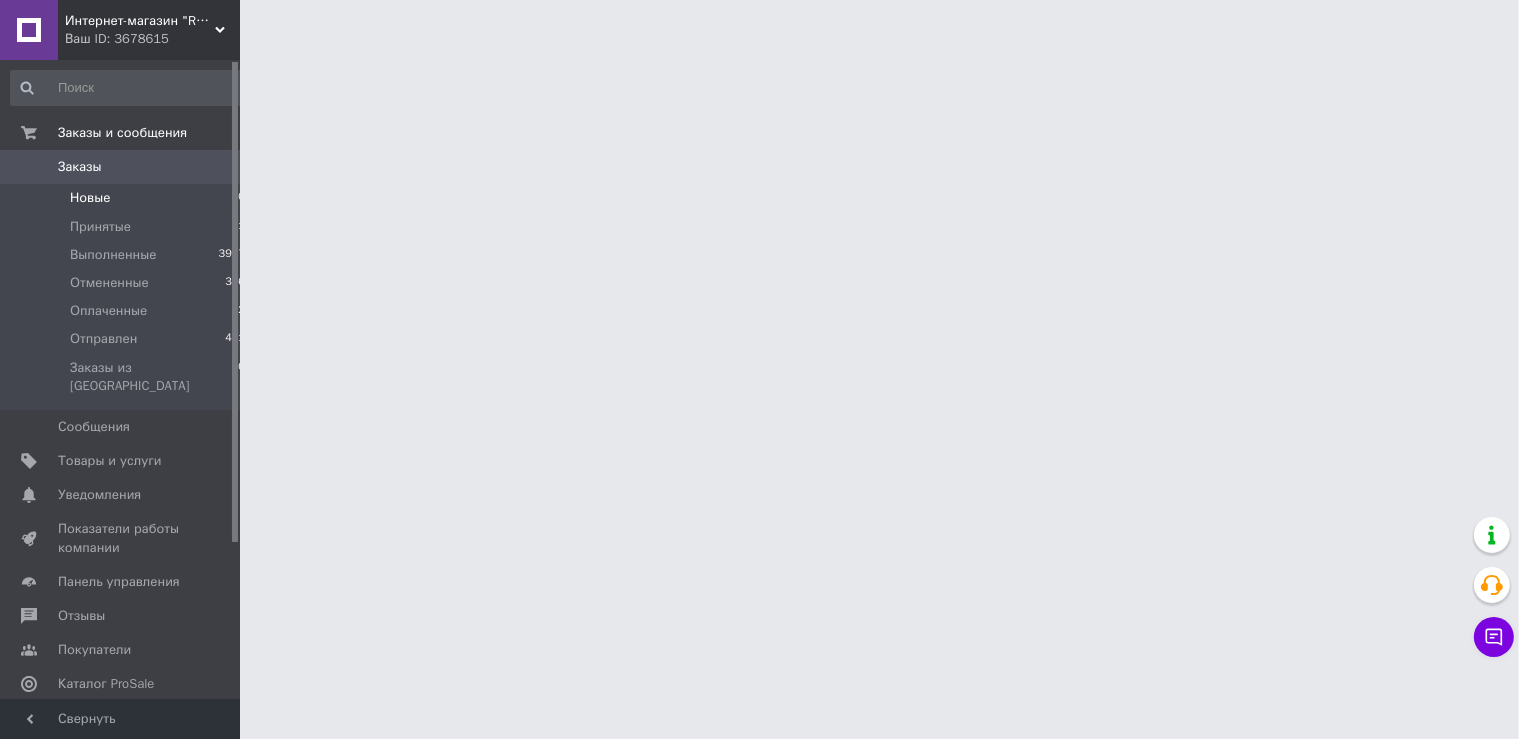 scroll, scrollTop: 0, scrollLeft: 0, axis: both 